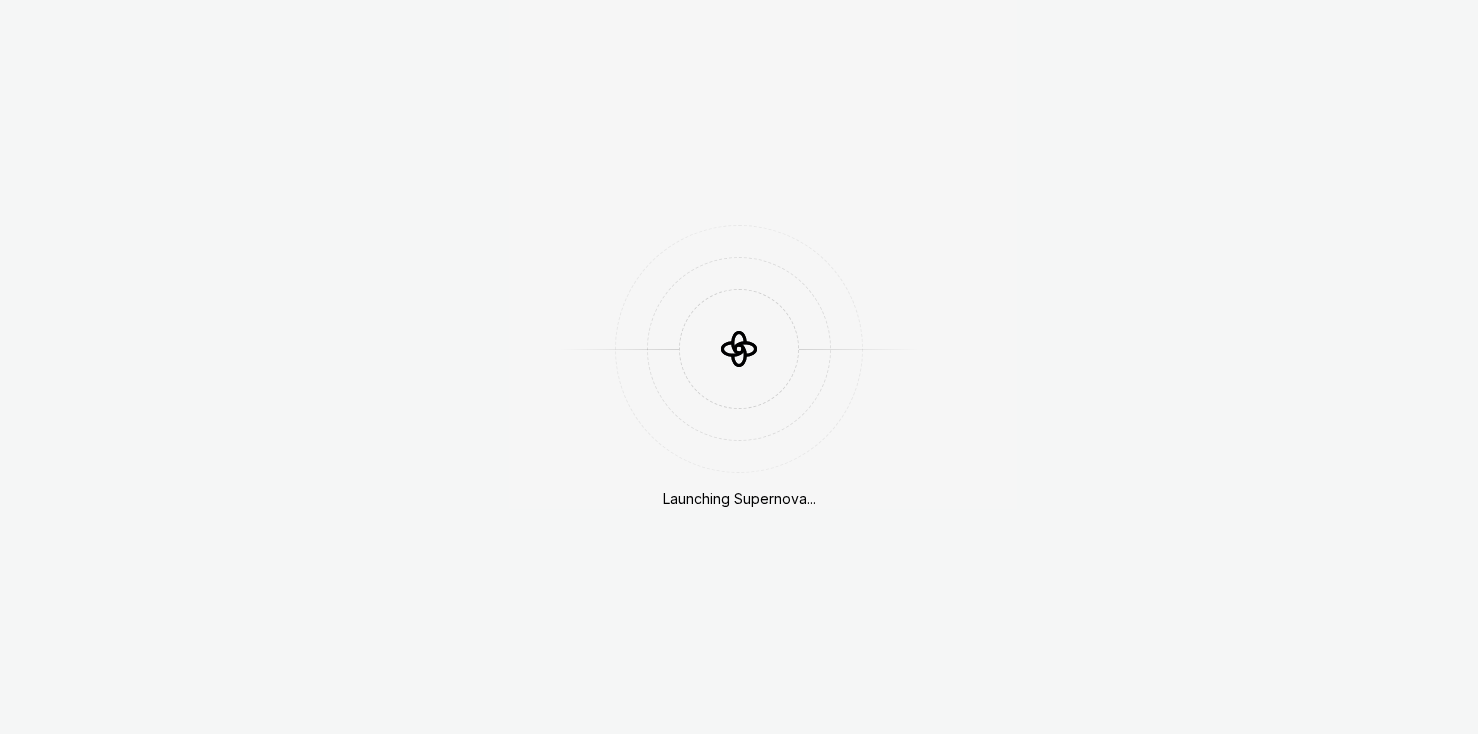 scroll, scrollTop: 0, scrollLeft: 0, axis: both 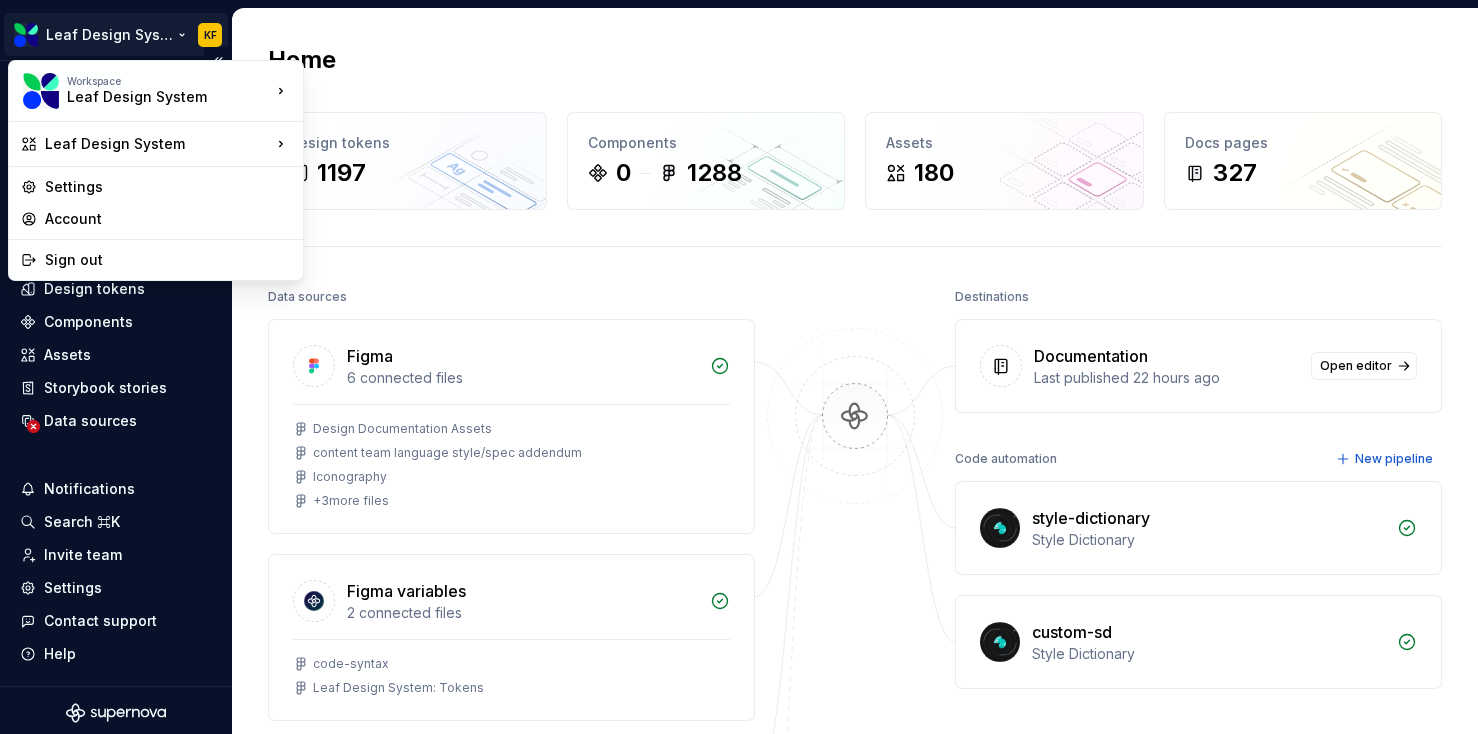 click on "Leaf Design System KF Home Documentation Analytics Code automation Dataset Evernorth Design tokens Components Assets Storybook stories Data sources Notifications Search ⌘K Invite team Settings Contact support Help Home Design tokens 1197 Components 0 1288 Assets 180 Docs pages 327 Data sources Figma 6 connected files Design Documentation Assets content team language style/spec addendum Iconography +  3  more   files Figma variables 2 connected files code-syntax Leaf Design System: Tokens Storybook 1 connection Leaf Design System Storybook Connect more data sources Bring all your design system data together. Connect new Dismiss Destinations Documentation Last published 22 hours ago Open editor Code automation New pipeline style-dictionary Style Dictionary custom-sd Style Dictionary Product documentation Learn how to build, manage and maintain design systems in smarter ways. Developer documentation Start delivering your design choices to your codebases right away. Join our Slack community   Workspace Settings" at bounding box center (739, 367) 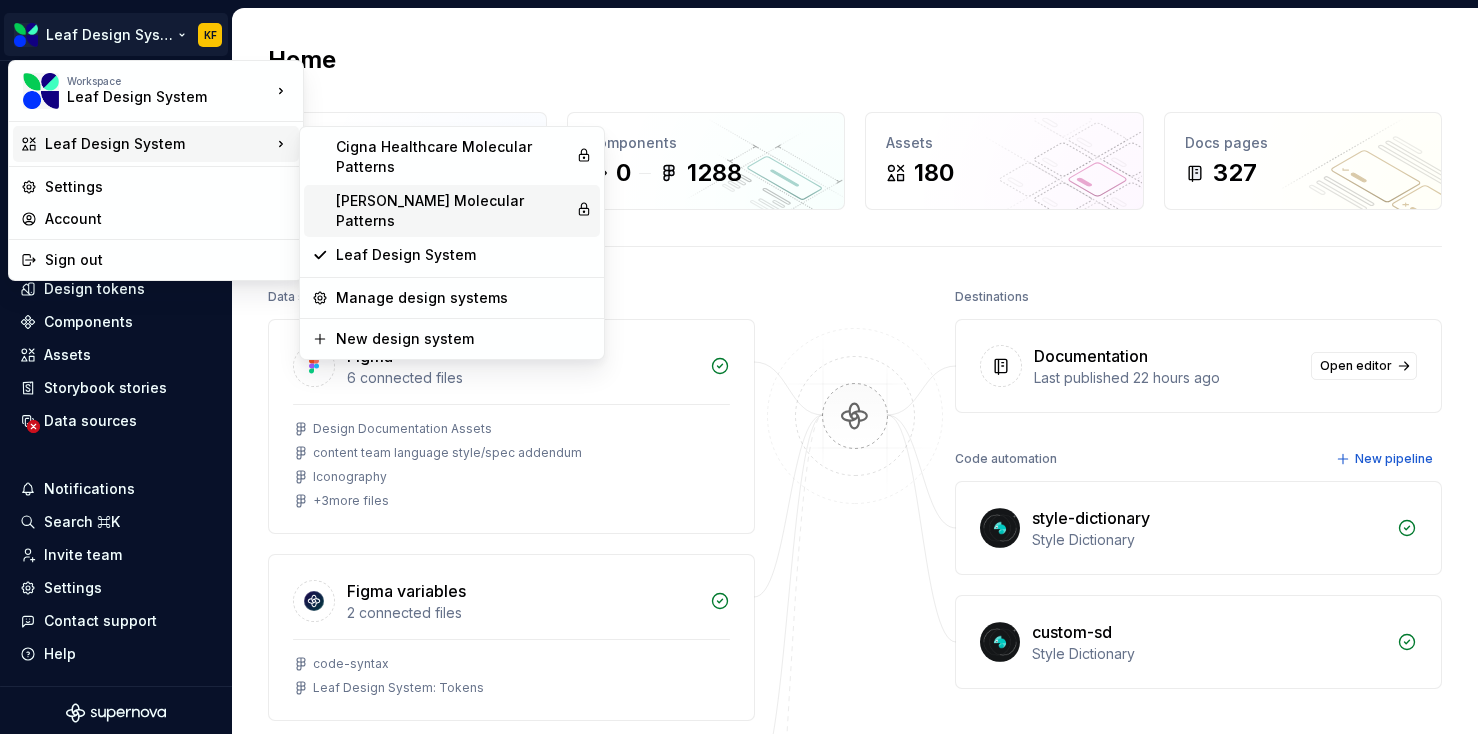 click on "[PERSON_NAME] Molecular Patterns" at bounding box center (452, 211) 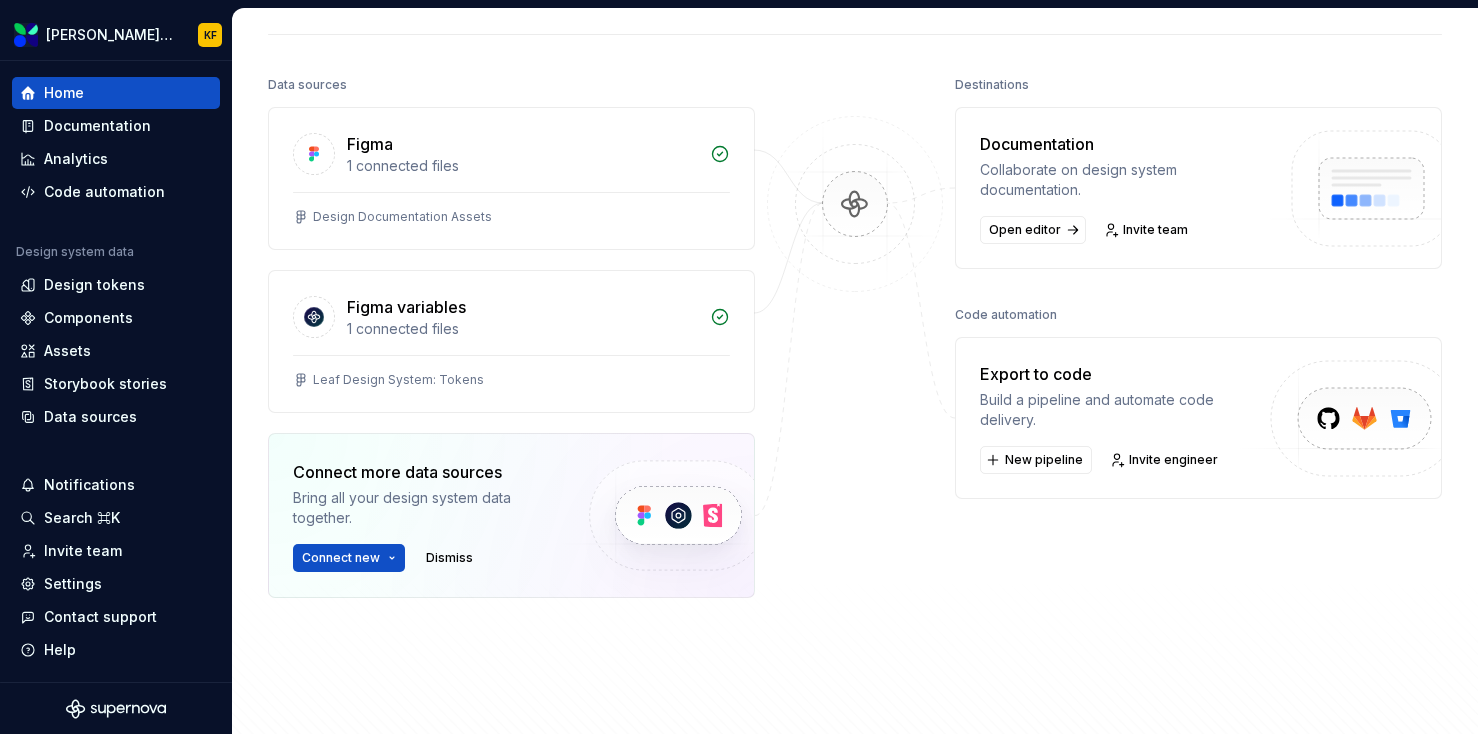 scroll, scrollTop: 222, scrollLeft: 0, axis: vertical 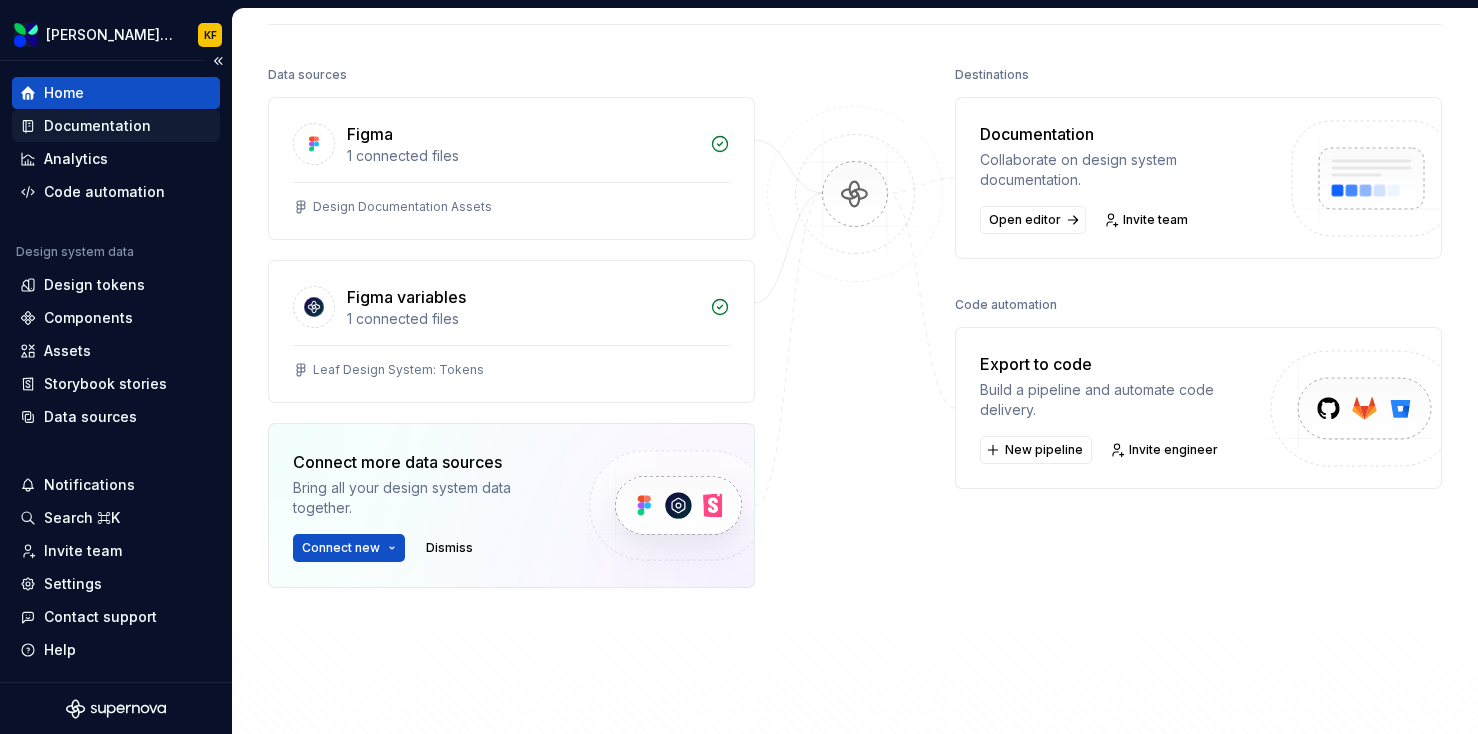 click on "Documentation" at bounding box center (97, 126) 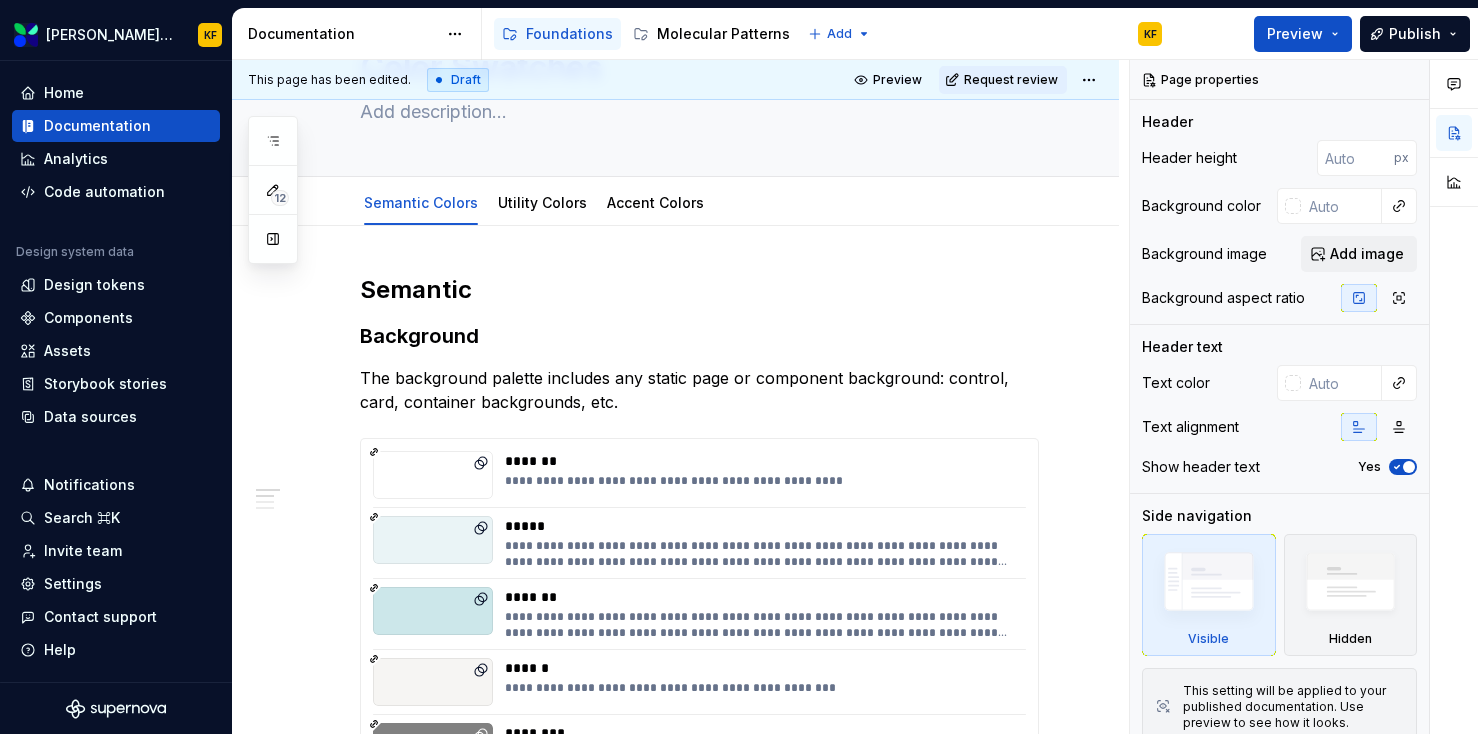 scroll, scrollTop: 0, scrollLeft: 0, axis: both 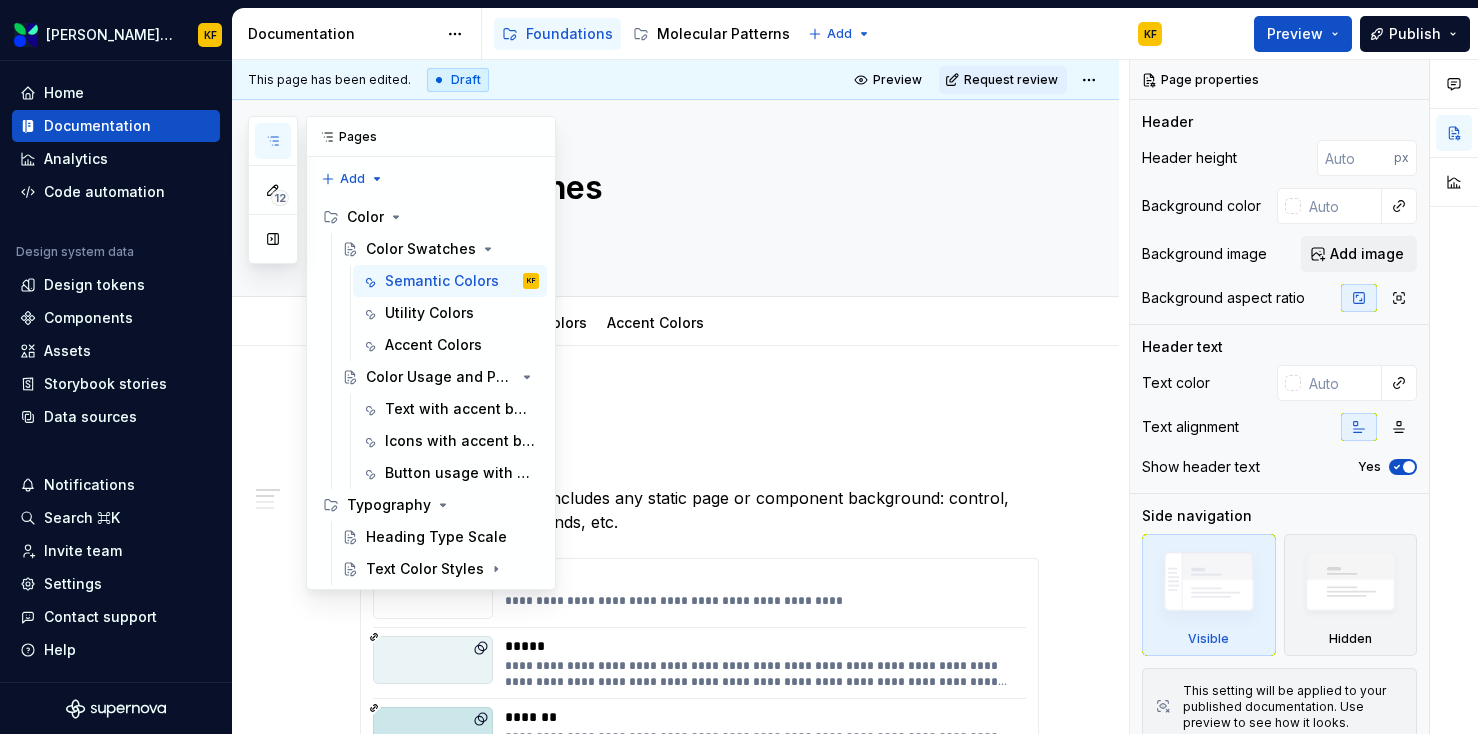 click 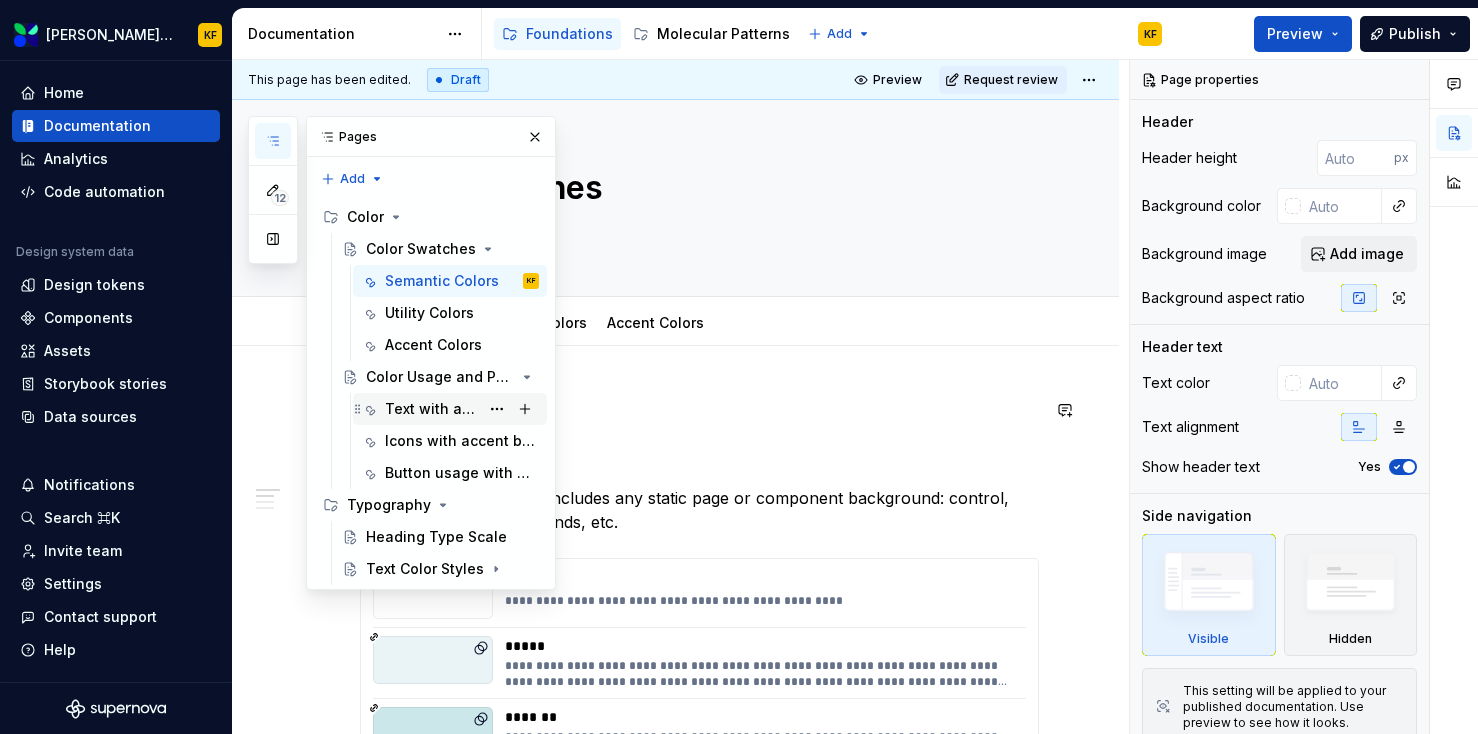 click on "Text with accent bg colors" at bounding box center (432, 409) 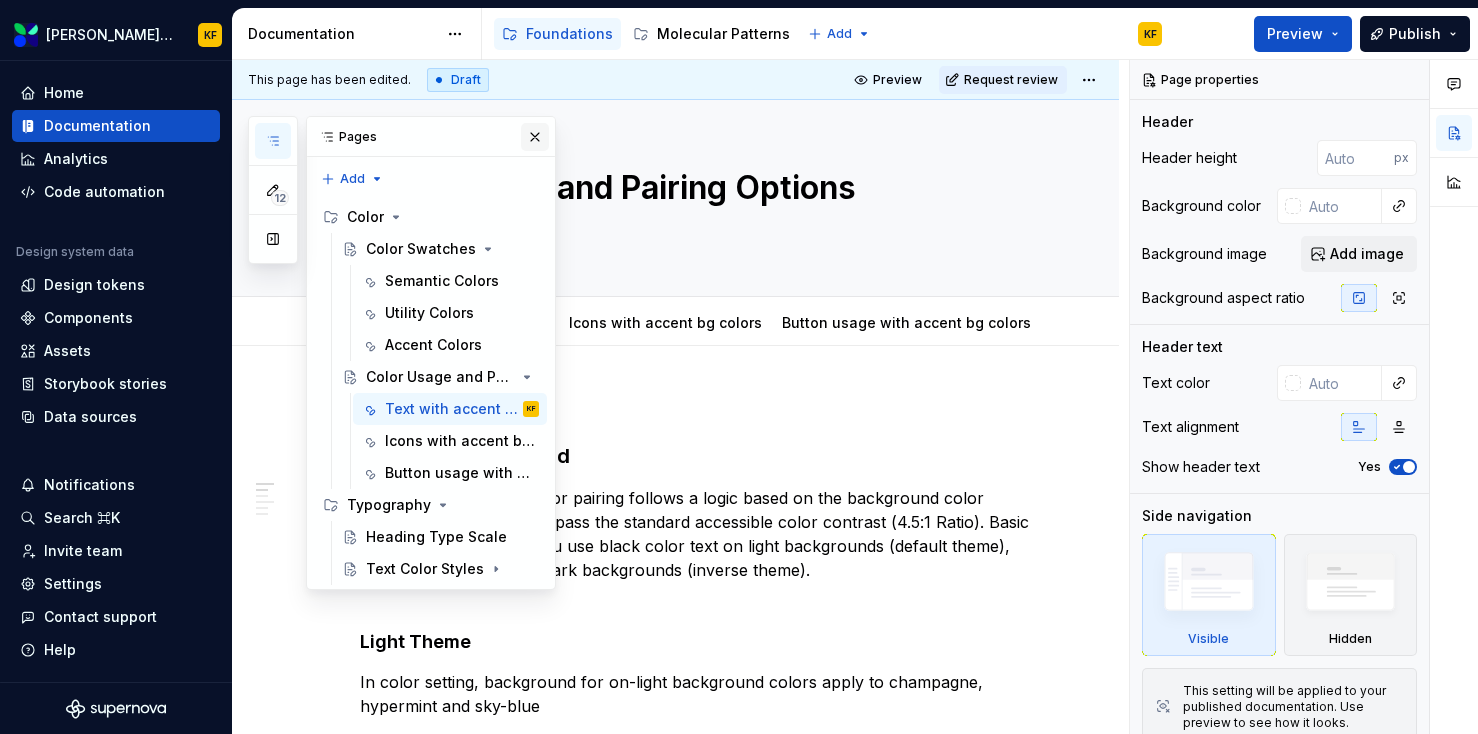 click at bounding box center (535, 137) 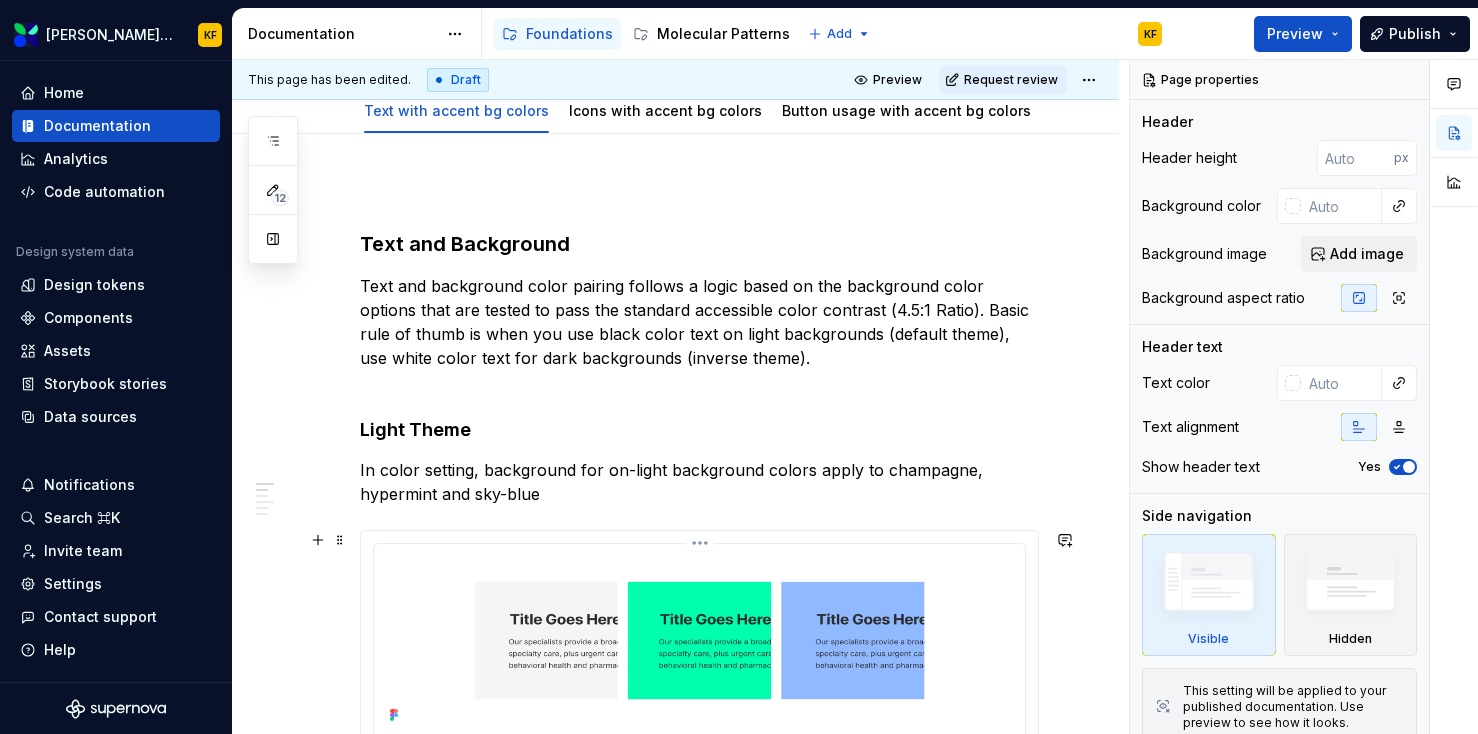 scroll, scrollTop: 30, scrollLeft: 0, axis: vertical 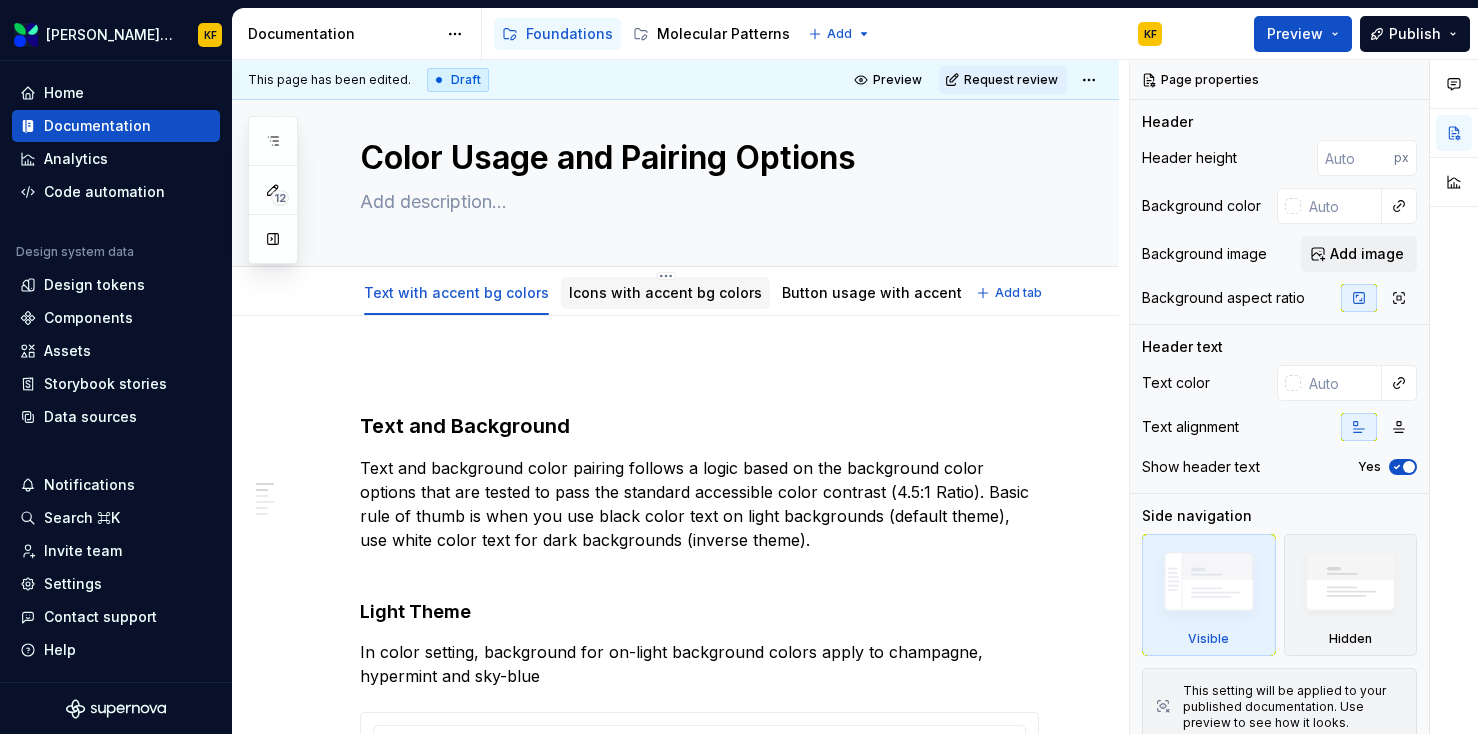 click on "Icons with accent bg colors" at bounding box center (665, 293) 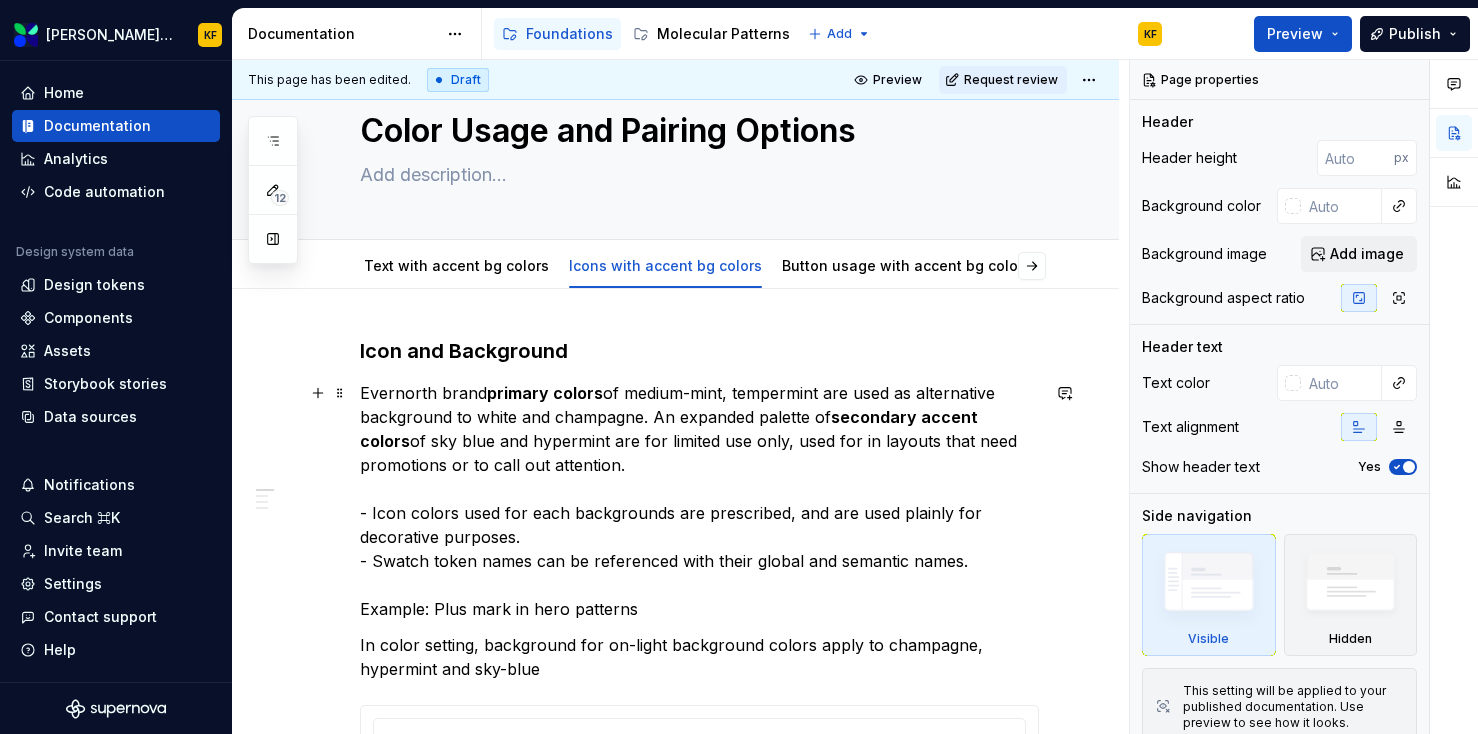 scroll, scrollTop: 0, scrollLeft: 0, axis: both 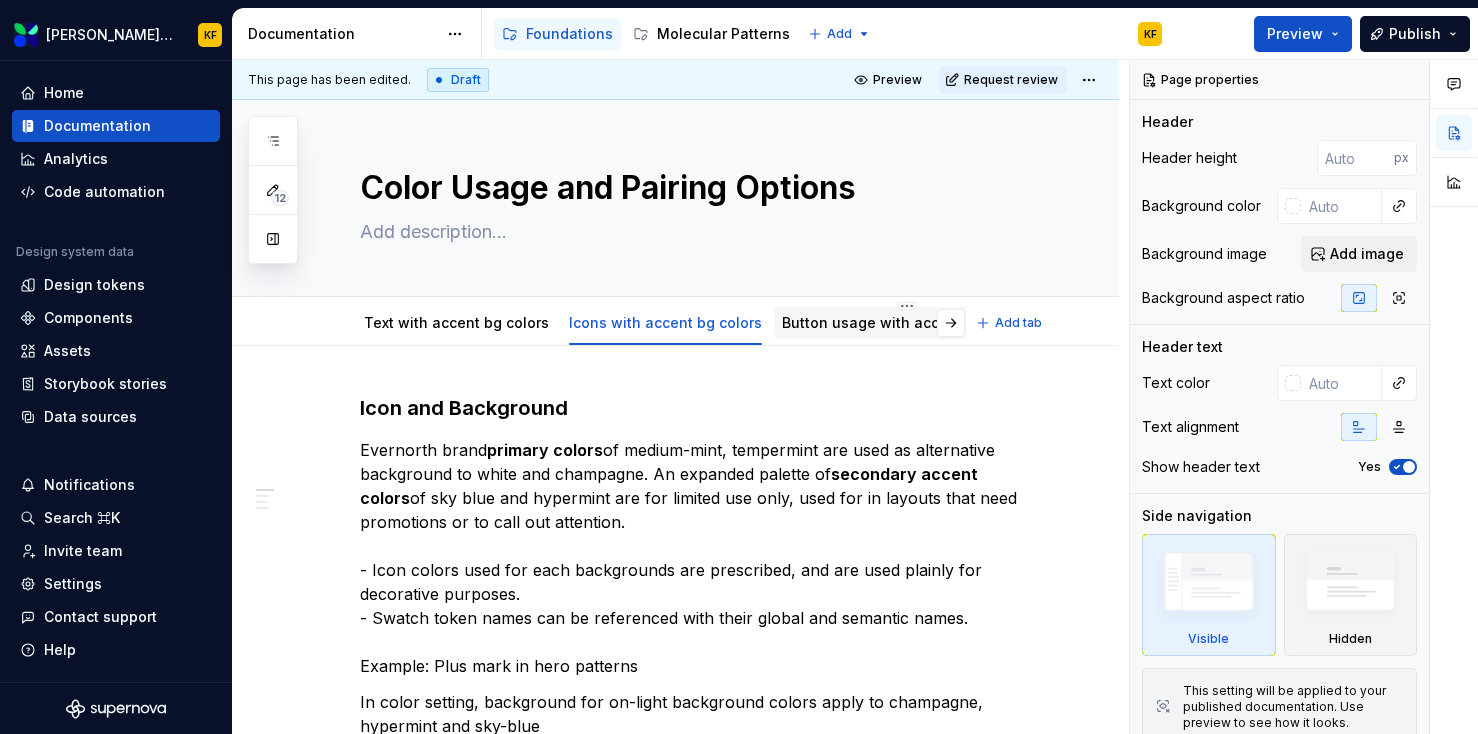 click on "Button usage with accent bg colors" at bounding box center [906, 322] 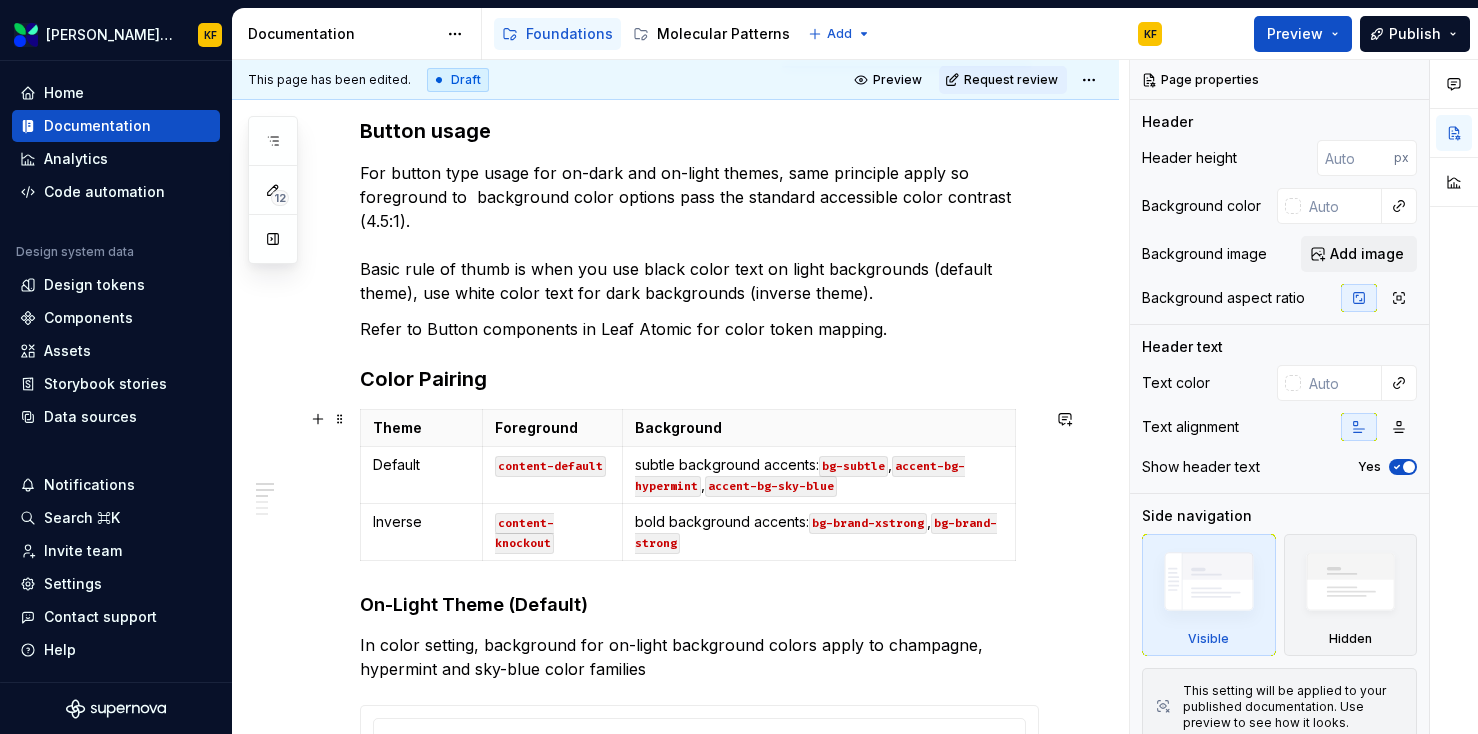 scroll, scrollTop: 0, scrollLeft: 0, axis: both 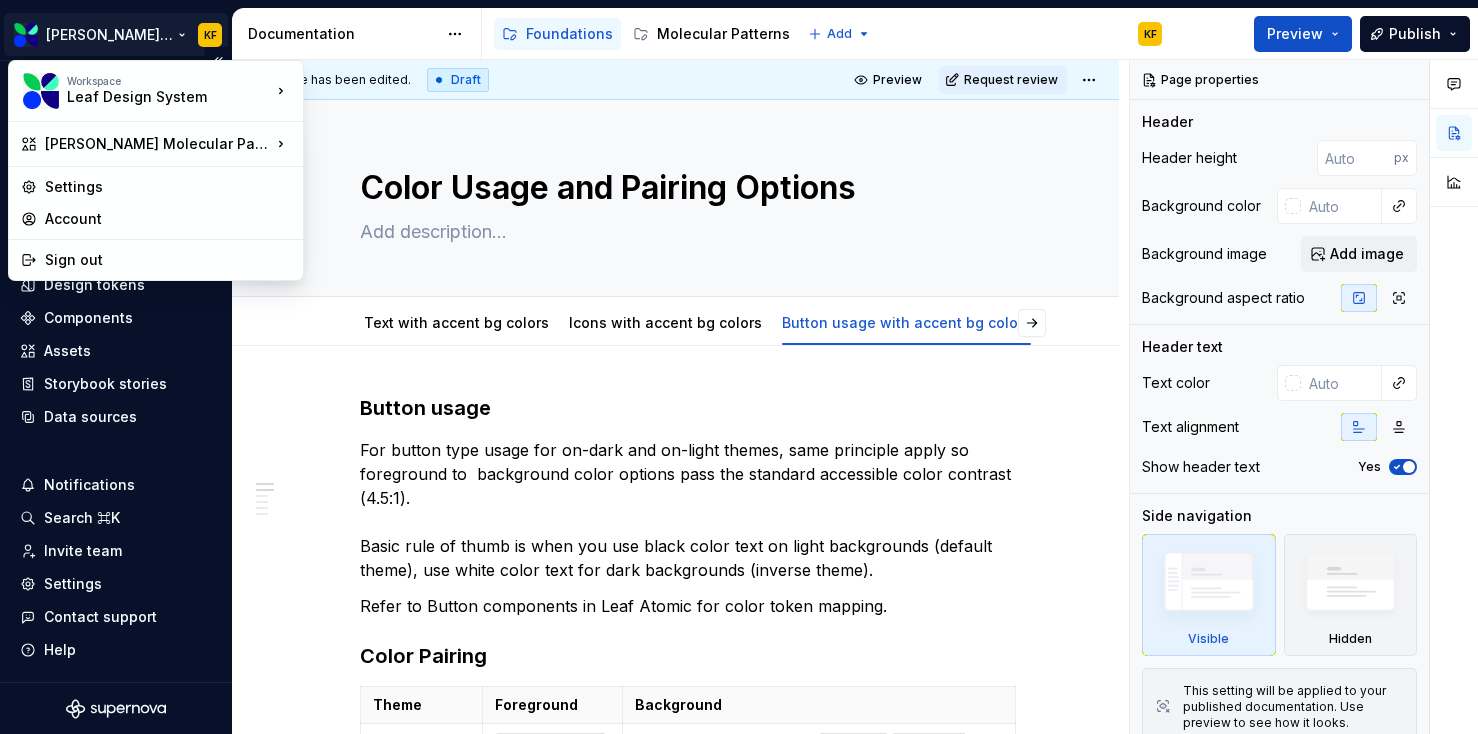 click on "Evernorth Molecular Patterns KF Home Documentation Analytics Code automation Design system data Design tokens Components Assets Storybook stories Data sources Notifications Search ⌘K Invite team Settings Contact support Help Documentation
Accessibility guide for tree Page tree.
Navigate the tree with the arrow keys. Common tree hotkeys apply. Further keybindings are available:
enter to execute primary action on focused item
f2 to start renaming the focused item
escape to abort renaming an item
control+d to start dragging selected items
Foundations Molecular Patterns Add KF Preview Publish 12 Pages Add
Accessibility guide for tree Page tree.
Navigate the tree with the arrow keys. Common tree hotkeys apply. Further keybindings are available:
enter to execute primary action on focused item
f2 to start renaming the focused item
escape to abort renaming an item
Color KF" at bounding box center [739, 367] 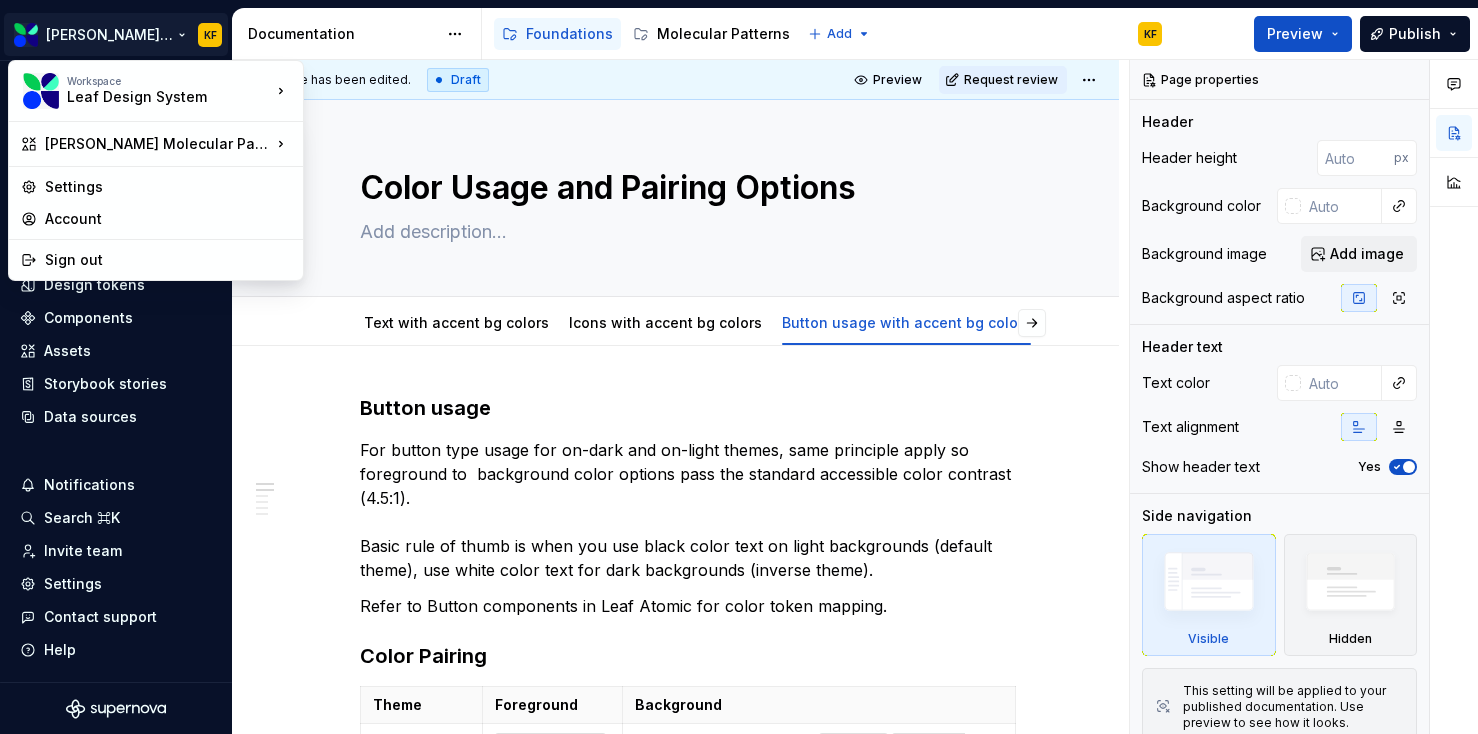 click on "Evernorth Molecular Patterns KF Home Documentation Analytics Code automation Design system data Design tokens Components Assets Storybook stories Data sources Notifications Search ⌘K Invite team Settings Contact support Help Documentation
Accessibility guide for tree Page tree.
Navigate the tree with the arrow keys. Common tree hotkeys apply. Further keybindings are available:
enter to execute primary action on focused item
f2 to start renaming the focused item
escape to abort renaming an item
control+d to start dragging selected items
Foundations Molecular Patterns Add KF Preview Publish 12 Pages Add
Accessibility guide for tree Page tree.
Navigate the tree with the arrow keys. Common tree hotkeys apply. Further keybindings are available:
enter to execute primary action on focused item
f2 to start renaming the focused item
escape to abort renaming an item
Color KF" at bounding box center (739, 367) 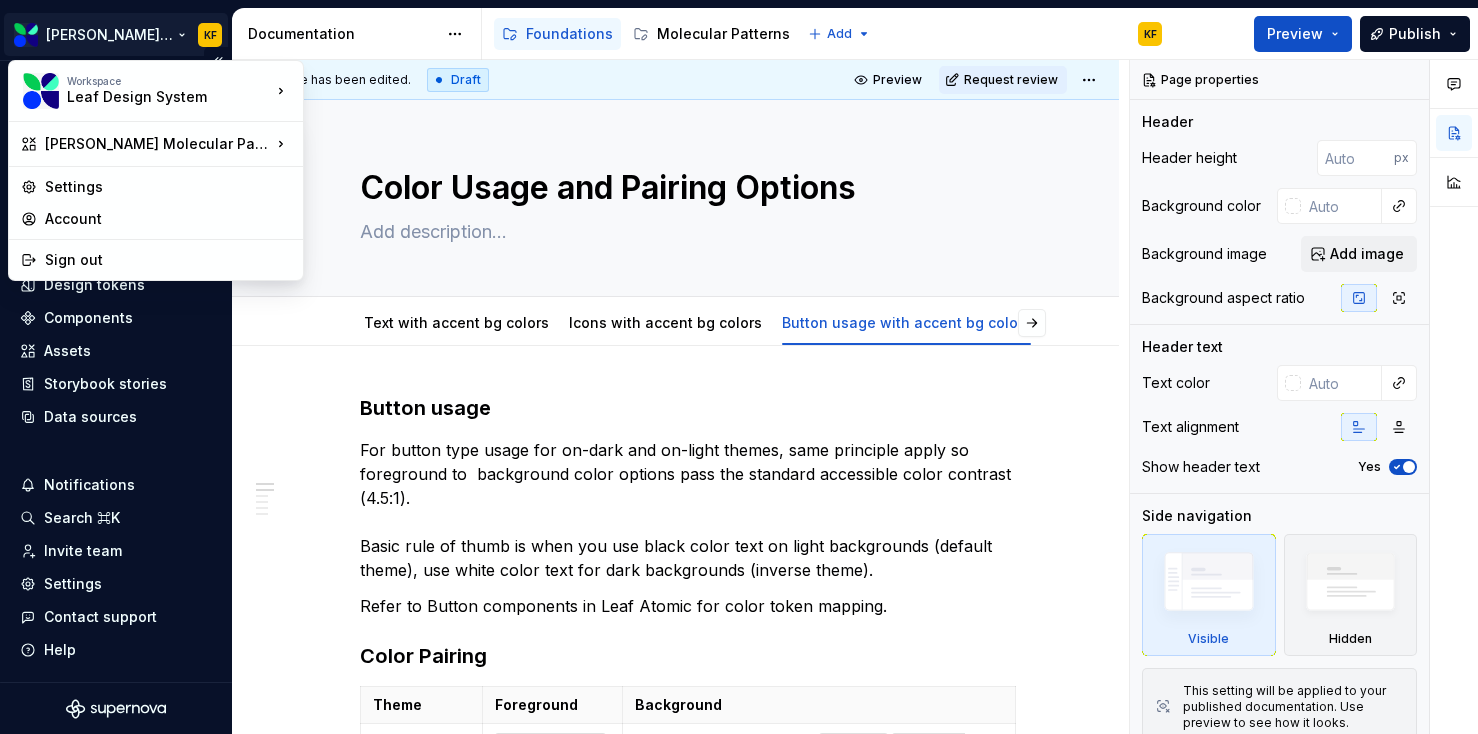 click on "Evernorth Molecular Patterns KF Home Documentation Analytics Code automation Design system data Design tokens Components Assets Storybook stories Data sources Notifications Search ⌘K Invite team Settings Contact support Help Documentation
Accessibility guide for tree Page tree.
Navigate the tree with the arrow keys. Common tree hotkeys apply. Further keybindings are available:
enter to execute primary action on focused item
f2 to start renaming the focused item
escape to abort renaming an item
control+d to start dragging selected items
Foundations Molecular Patterns Add KF Preview Publish 12 Pages Add
Accessibility guide for tree Page tree.
Navigate the tree with the arrow keys. Common tree hotkeys apply. Further keybindings are available:
enter to execute primary action on focused item
f2 to start renaming the focused item
escape to abort renaming an item
Color KF" at bounding box center (739, 367) 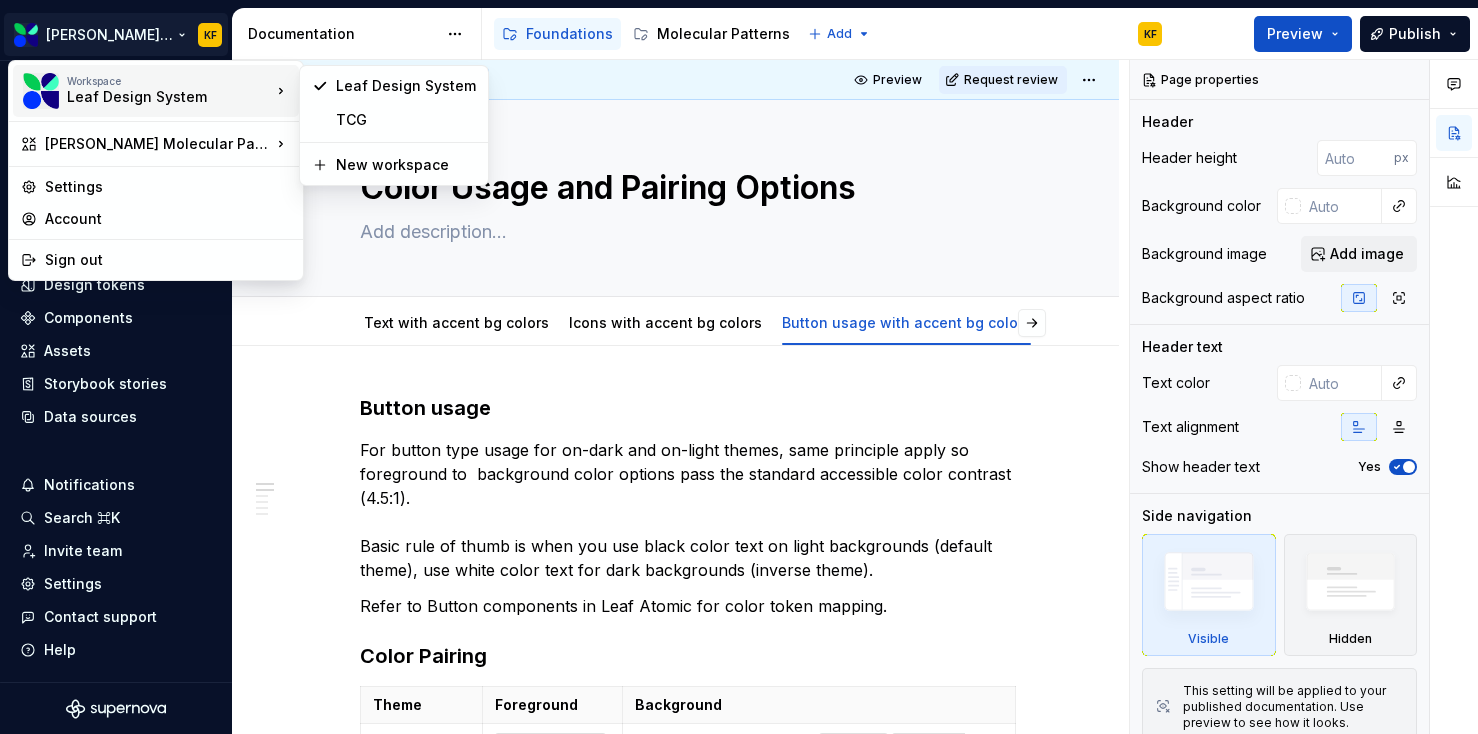 click on "Evernorth Molecular Patterns KF Home Documentation Analytics Code automation Design system data Design tokens Components Assets Storybook stories Data sources Notifications Search ⌘K Invite team Settings Contact support Help Documentation
Accessibility guide for tree Page tree.
Navigate the tree with the arrow keys. Common tree hotkeys apply. Further keybindings are available:
enter to execute primary action on focused item
f2 to start renaming the focused item
escape to abort renaming an item
control+d to start dragging selected items
Foundations Molecular Patterns Add KF Preview Publish 12 Pages Add
Accessibility guide for tree Page tree.
Navigate the tree with the arrow keys. Common tree hotkeys apply. Further keybindings are available:
enter to execute primary action on focused item
f2 to start renaming the focused item
escape to abort renaming an item
Color KF" at bounding box center (739, 367) 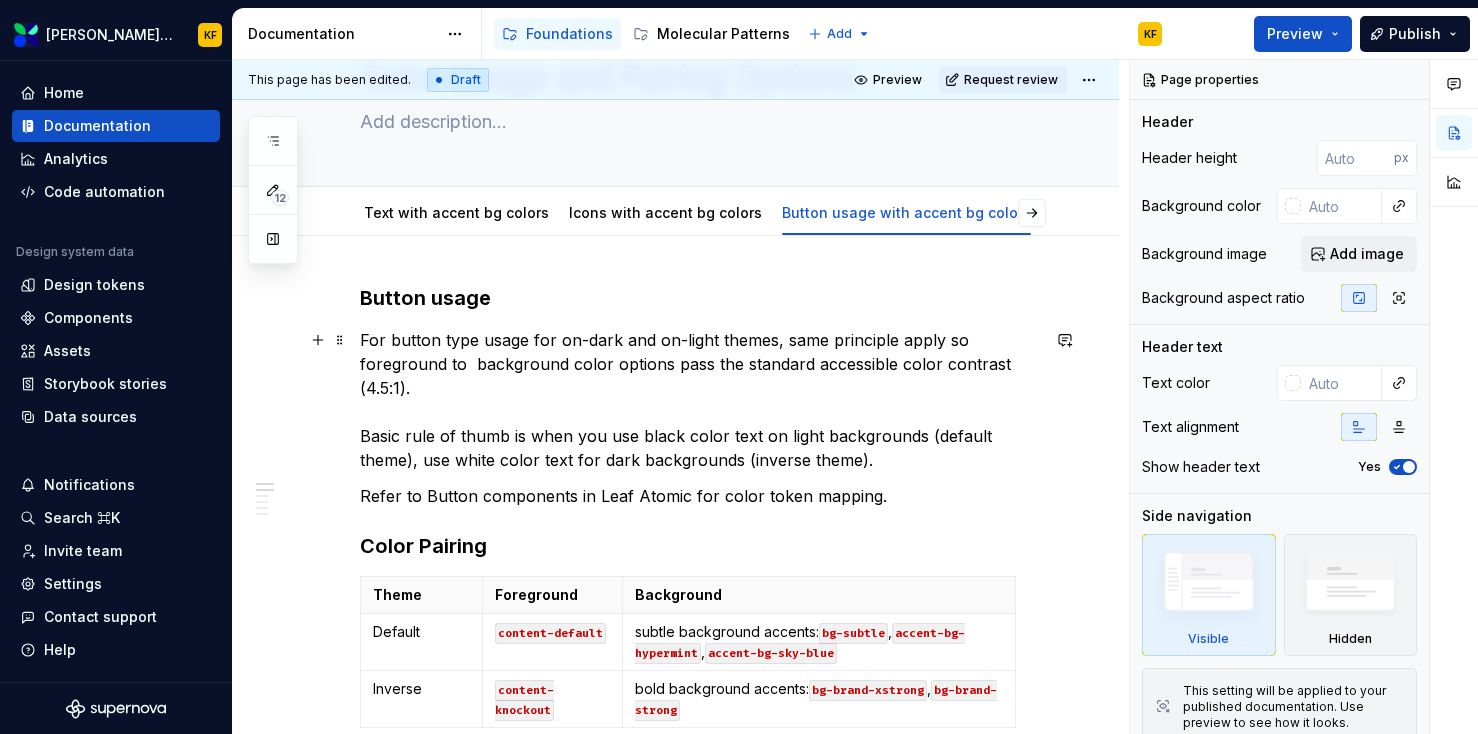 scroll, scrollTop: 0, scrollLeft: 0, axis: both 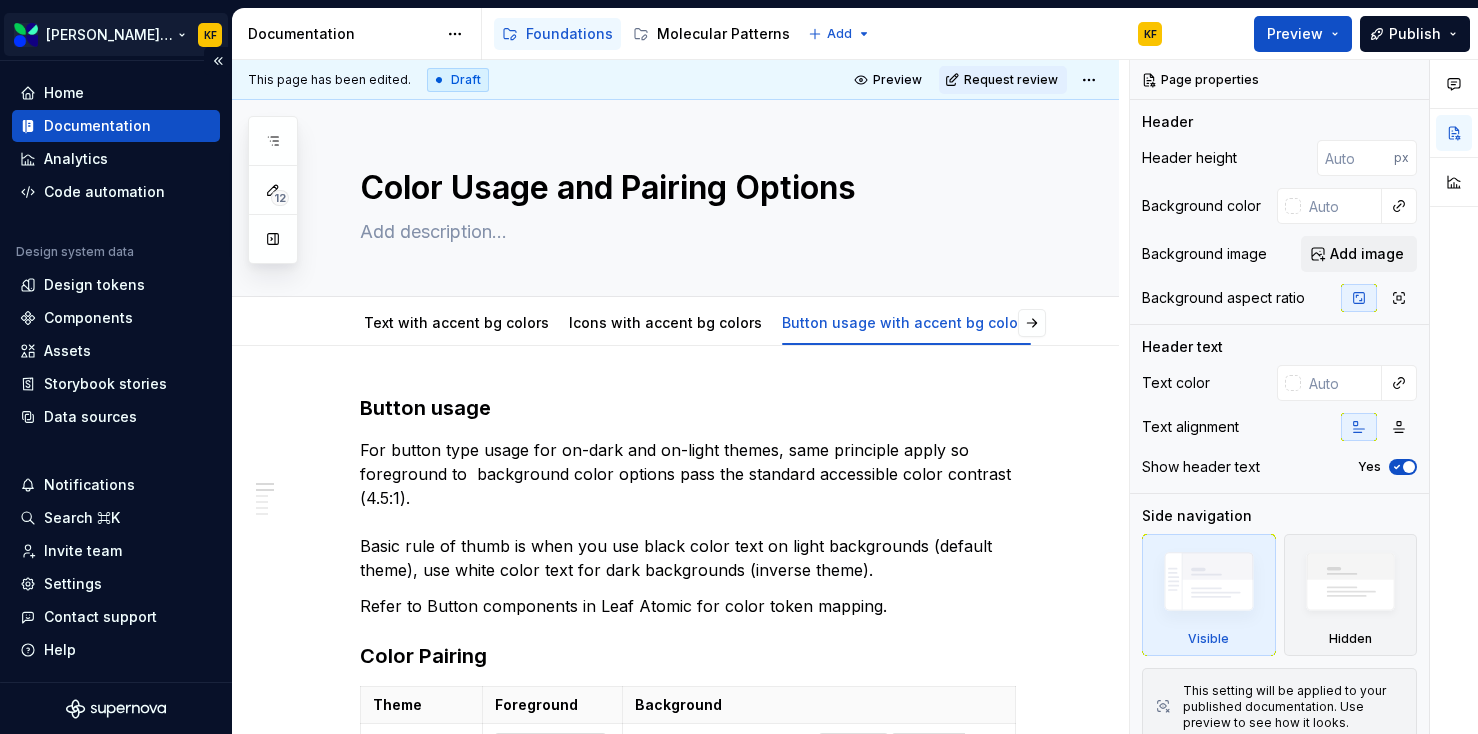 click on "Evernorth Molecular Patterns KF Home Documentation Analytics Code automation Design system data Design tokens Components Assets Storybook stories Data sources Notifications Search ⌘K Invite team Settings Contact support Help Documentation
Accessibility guide for tree Page tree.
Navigate the tree with the arrow keys. Common tree hotkeys apply. Further keybindings are available:
enter to execute primary action on focused item
f2 to start renaming the focused item
escape to abort renaming an item
control+d to start dragging selected items
Foundations Molecular Patterns Add KF Preview Publish 12 Pages Add
Accessibility guide for tree Page tree.
Navigate the tree with the arrow keys. Common tree hotkeys apply. Further keybindings are available:
enter to execute primary action on focused item
f2 to start renaming the focused item
escape to abort renaming an item
Color KF" at bounding box center (739, 367) 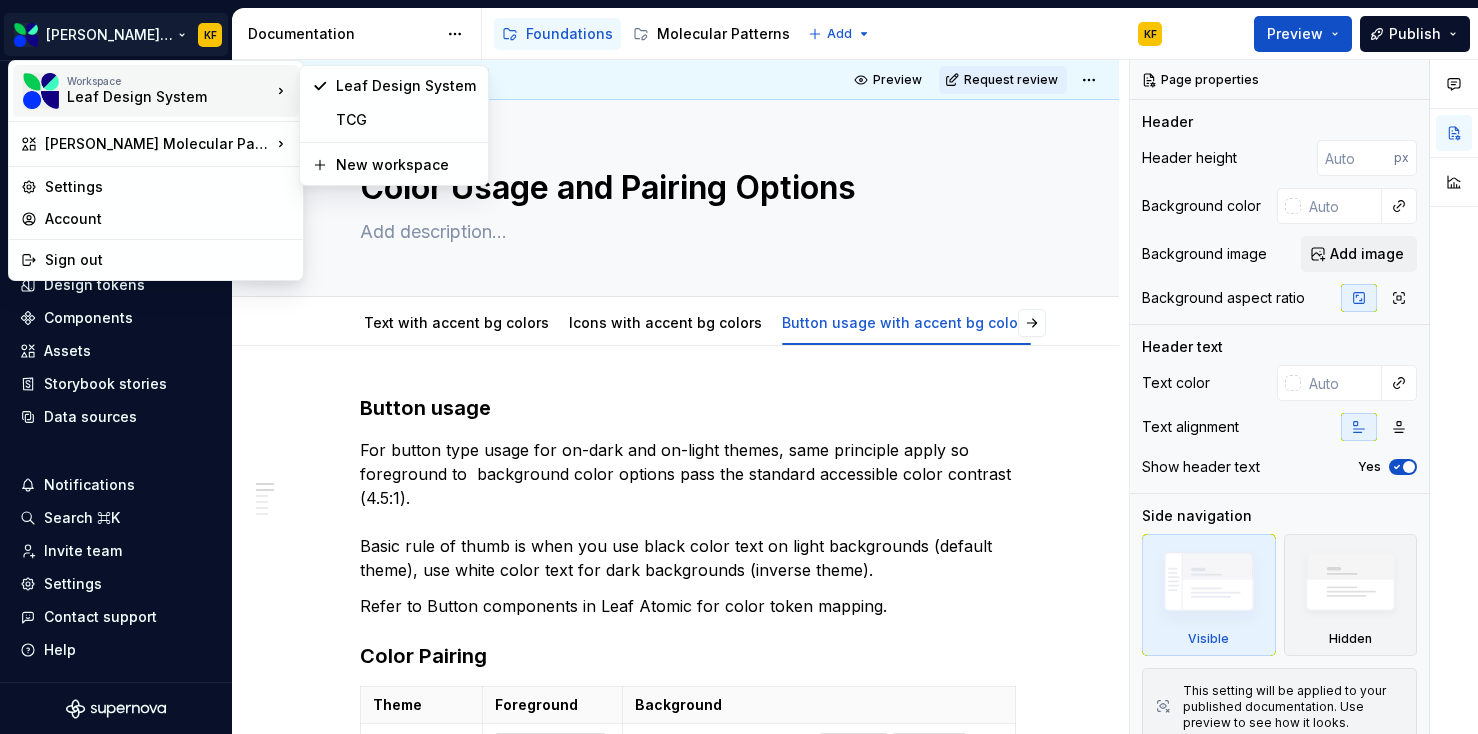 click on "Leaf Design System" at bounding box center [152, 97] 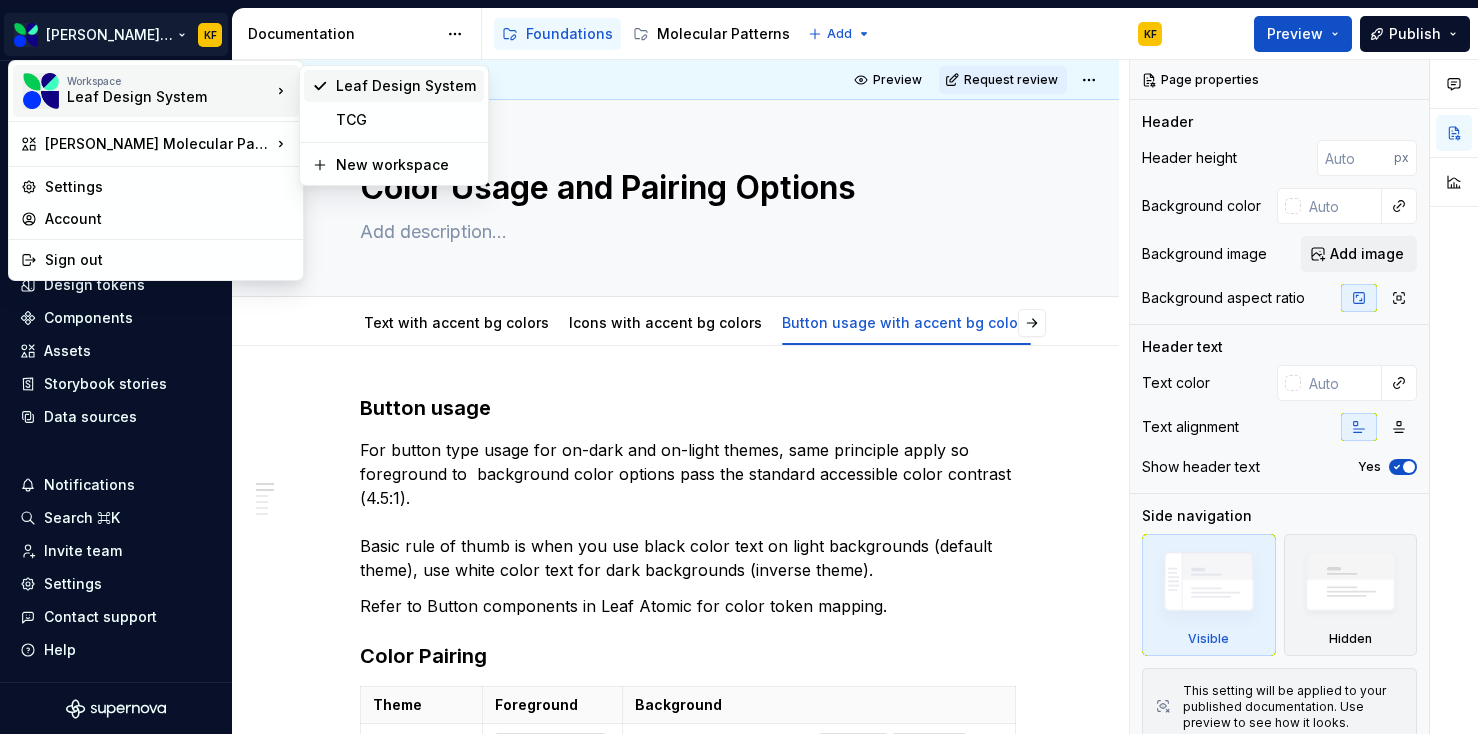 click on "Leaf Design System" at bounding box center (406, 86) 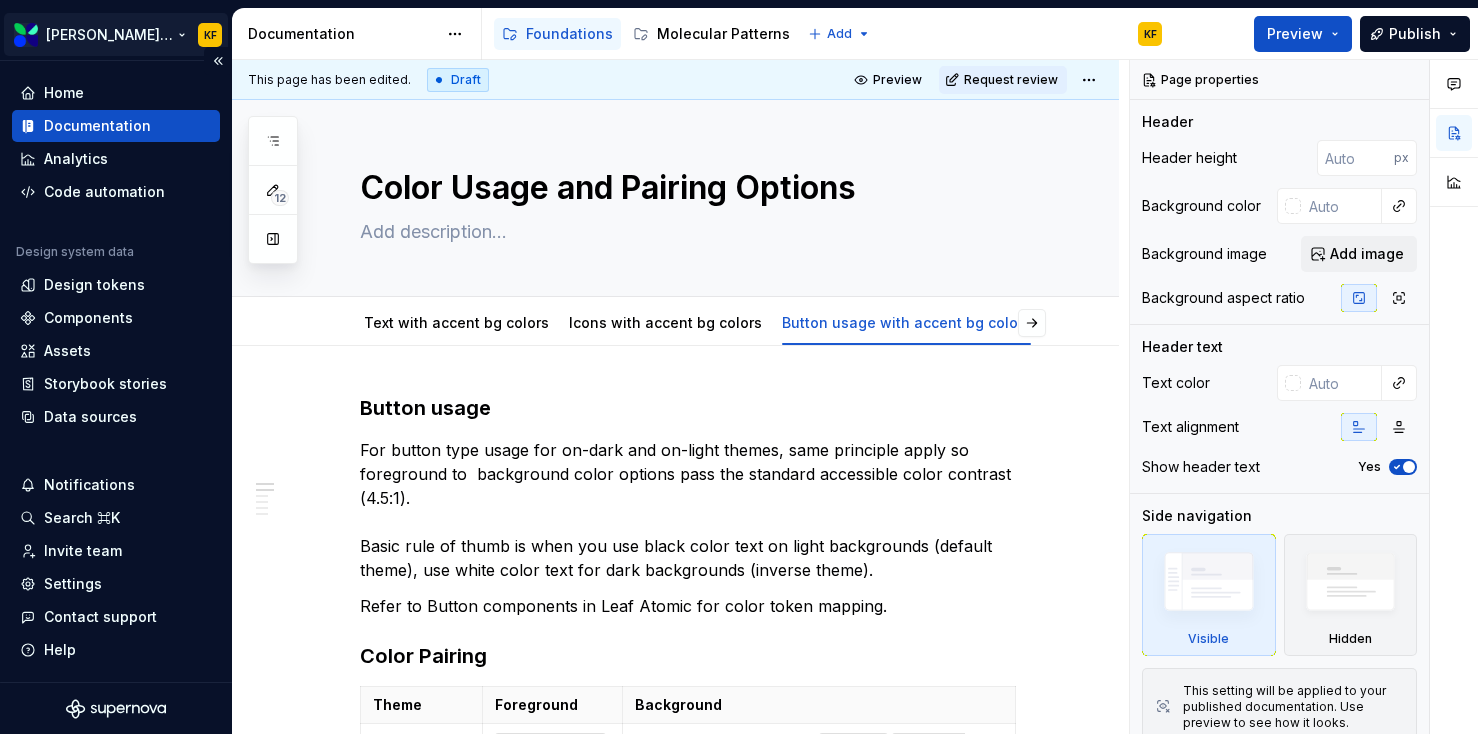 click on "Evernorth Molecular Patterns KF Home Documentation Analytics Code automation Design system data Design tokens Components Assets Storybook stories Data sources Notifications Search ⌘K Invite team Settings Contact support Help Documentation
Accessibility guide for tree Page tree.
Navigate the tree with the arrow keys. Common tree hotkeys apply. Further keybindings are available:
enter to execute primary action on focused item
f2 to start renaming the focused item
escape to abort renaming an item
control+d to start dragging selected items
Foundations Molecular Patterns Add KF Preview Publish 12 Pages Add
Accessibility guide for tree Page tree.
Navigate the tree with the arrow keys. Common tree hotkeys apply. Further keybindings are available:
enter to execute primary action on focused item
f2 to start renaming the focused item
escape to abort renaming an item
Color KF" at bounding box center (739, 367) 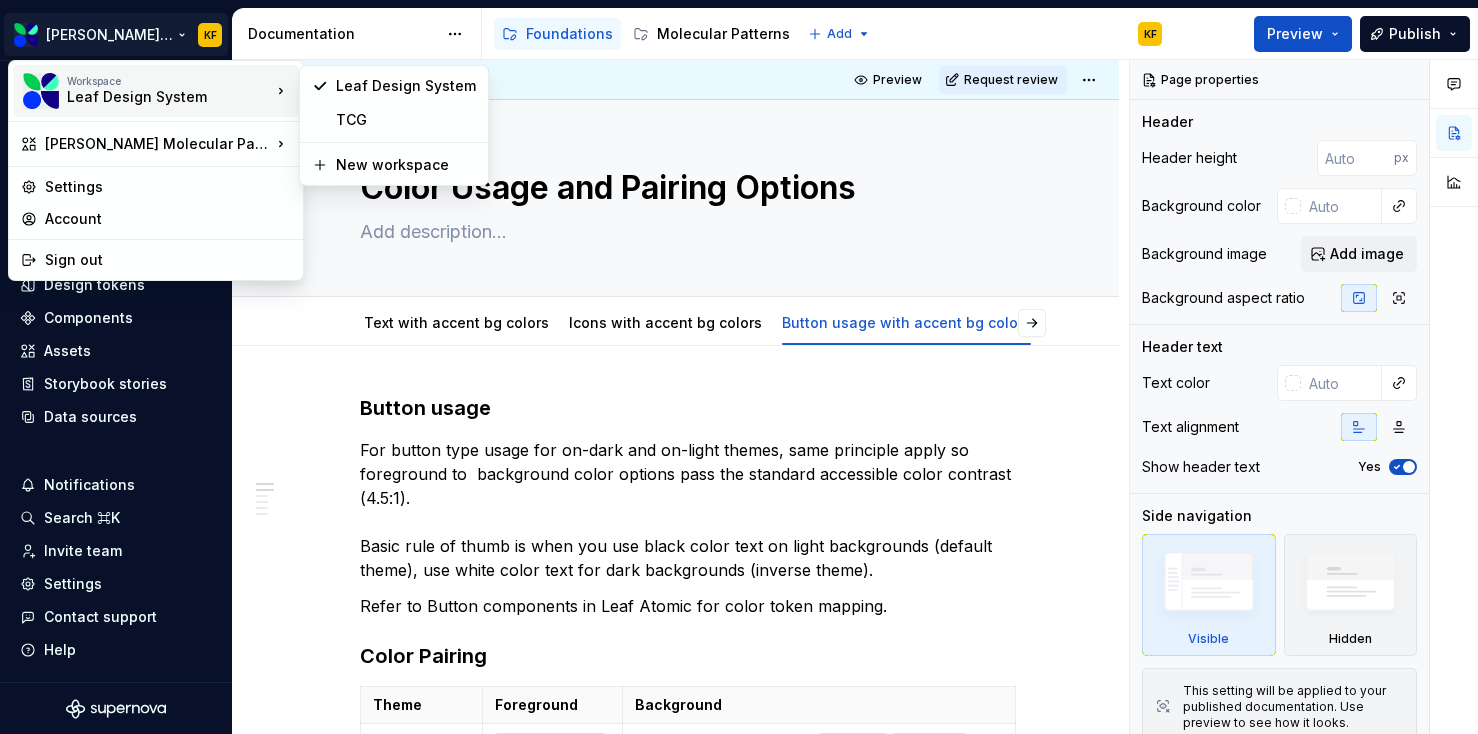 click on "Leaf Design System" at bounding box center (152, 97) 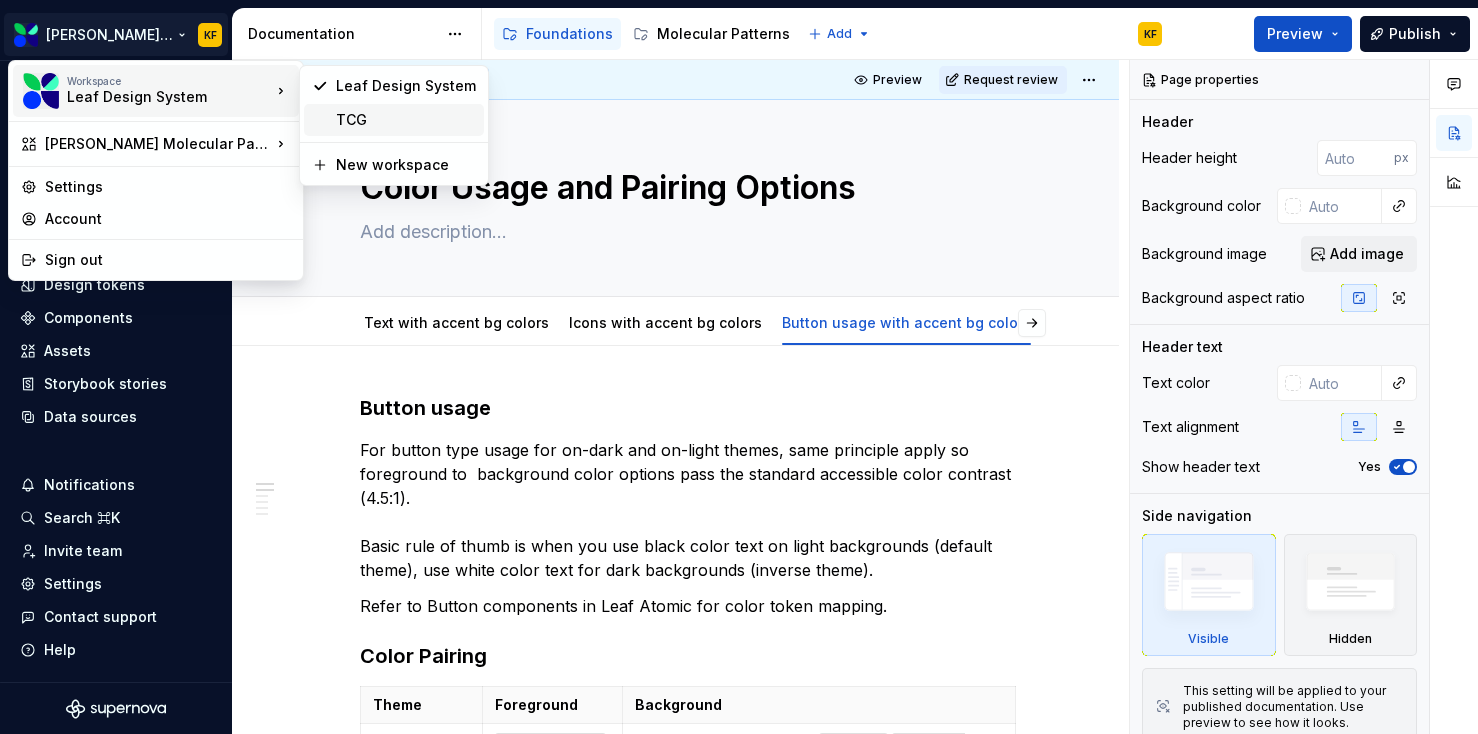 click on "TCG" at bounding box center (406, 120) 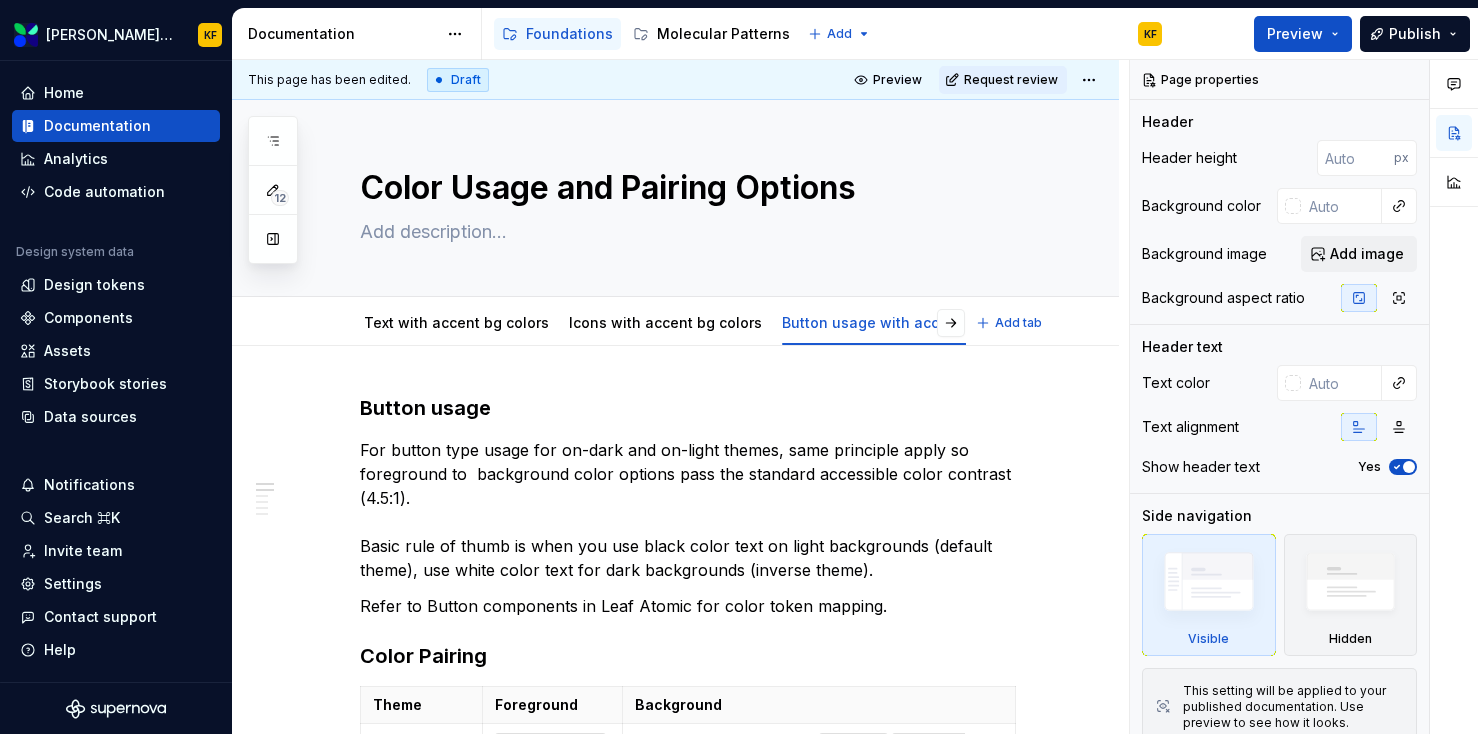 type on "*" 